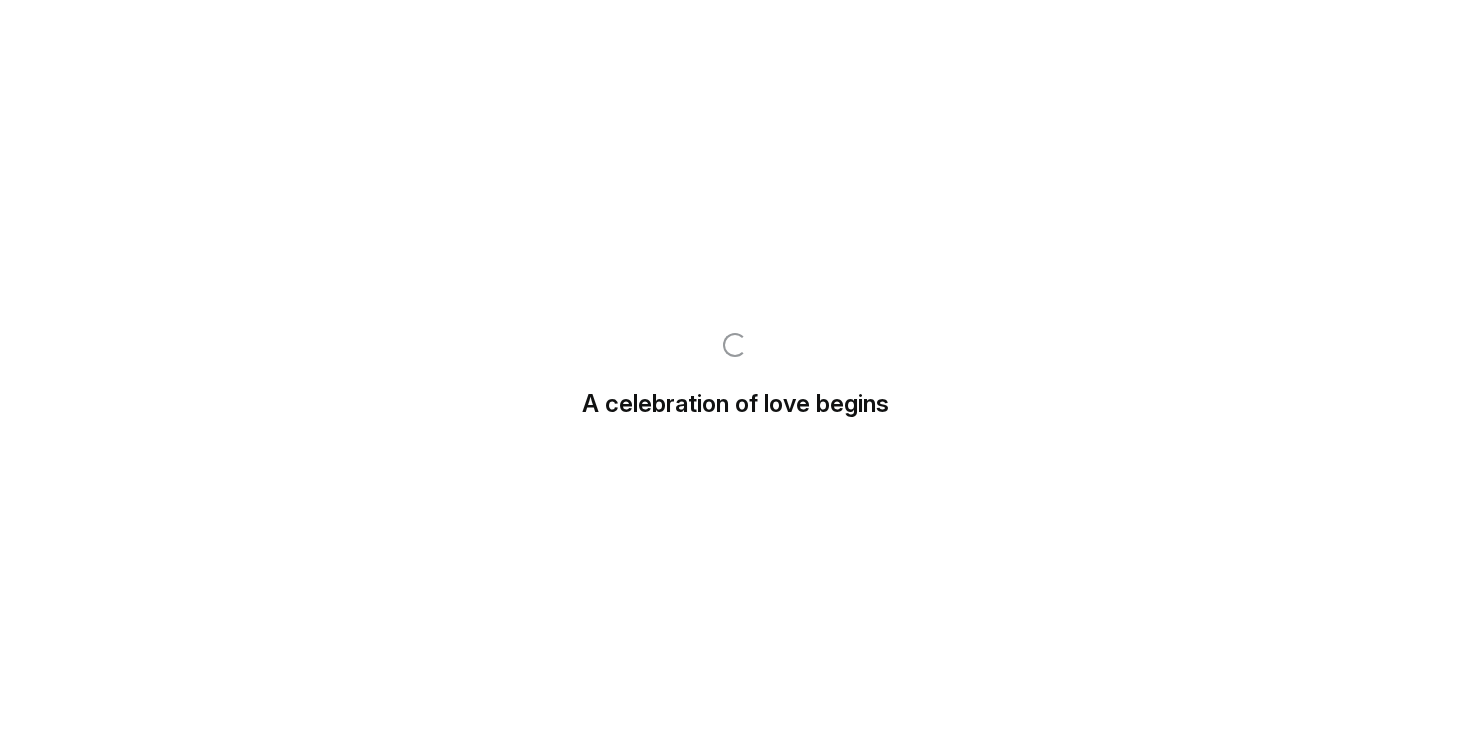 scroll, scrollTop: 0, scrollLeft: 0, axis: both 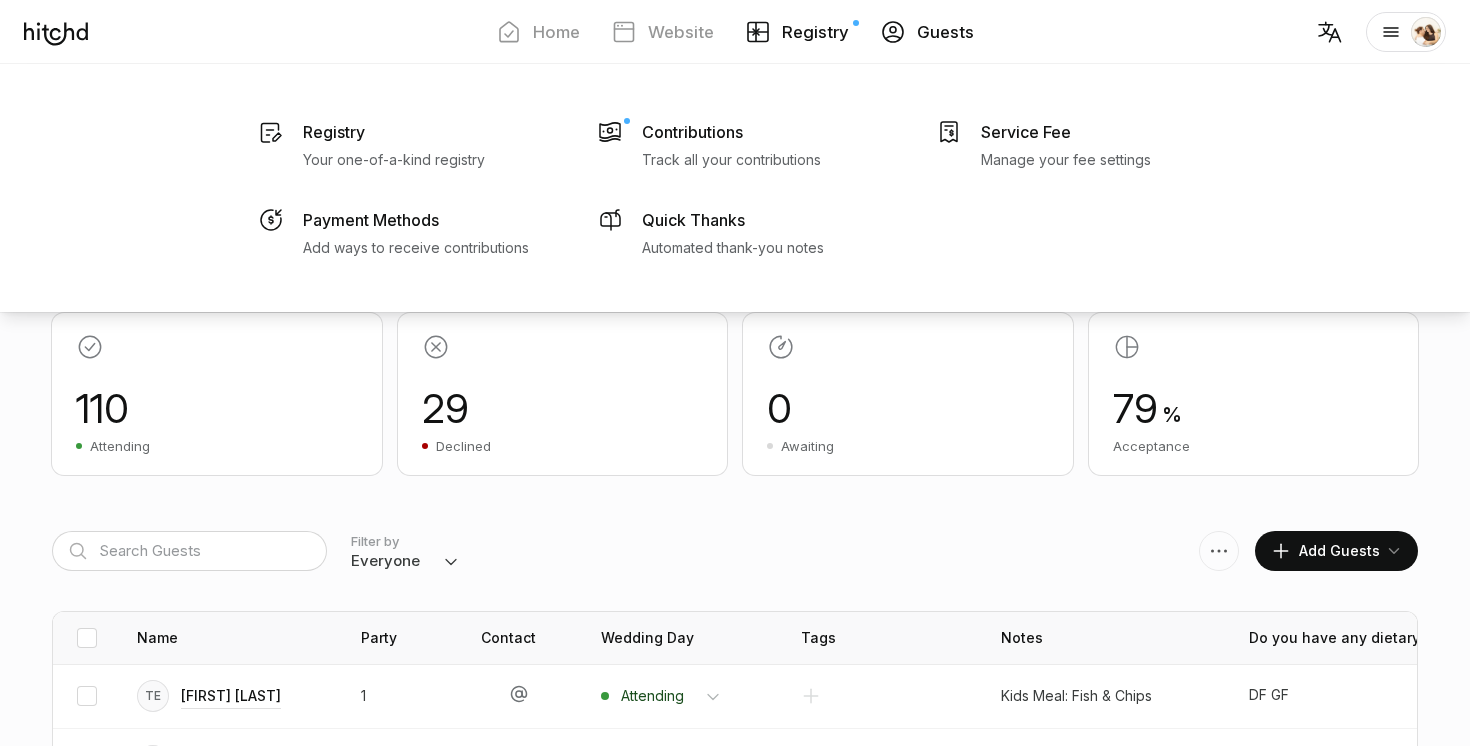click on "Registry" at bounding box center [815, 32] 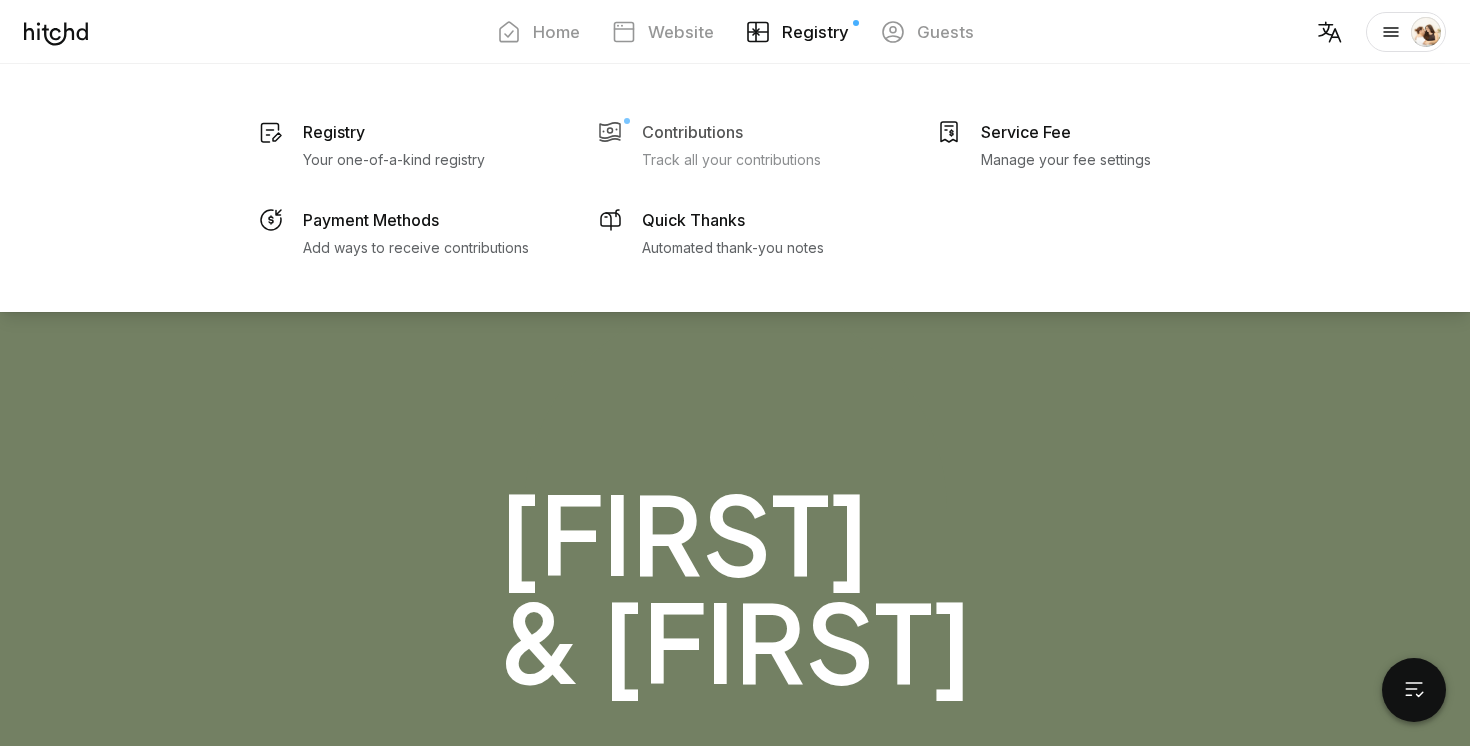 click on "Track all your contributions" at bounding box center (394, 160) 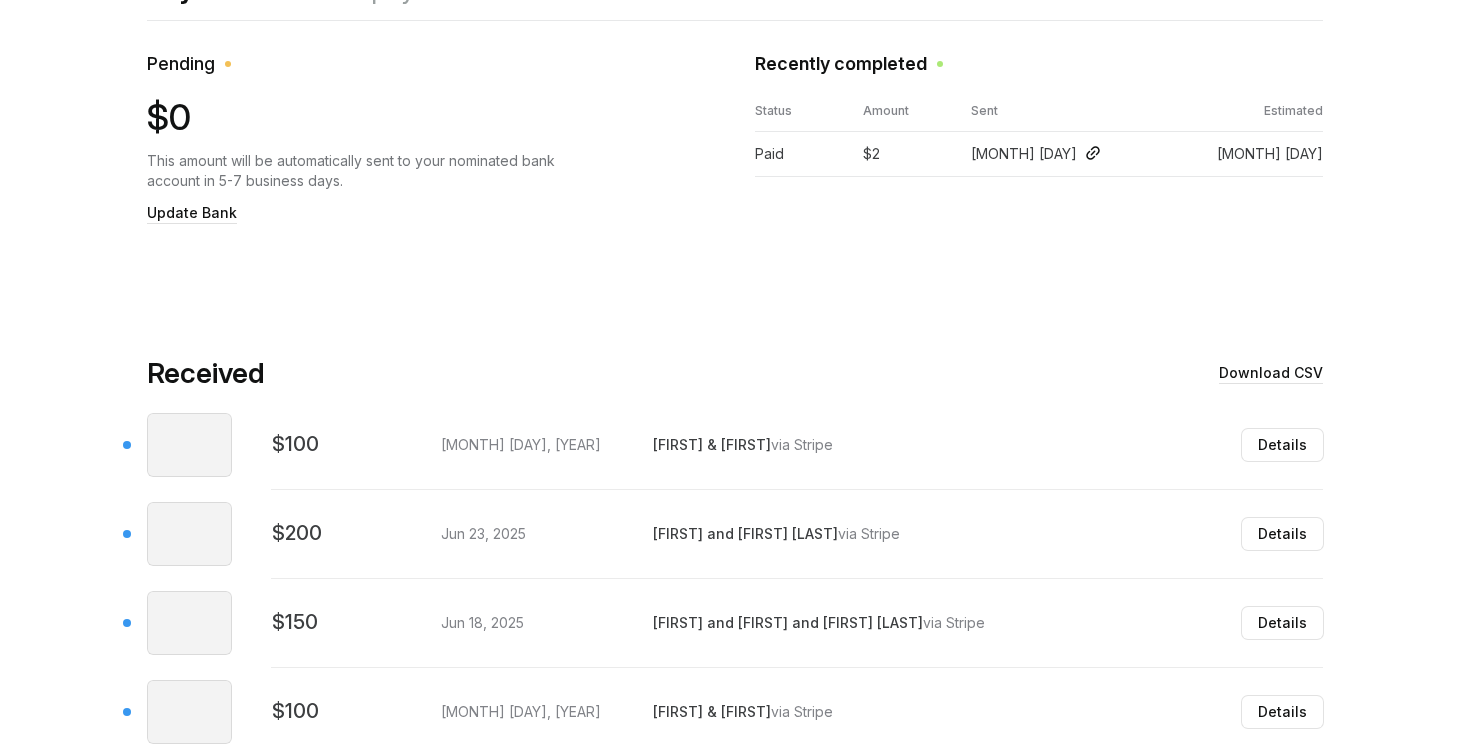 scroll, scrollTop: 901, scrollLeft: 0, axis: vertical 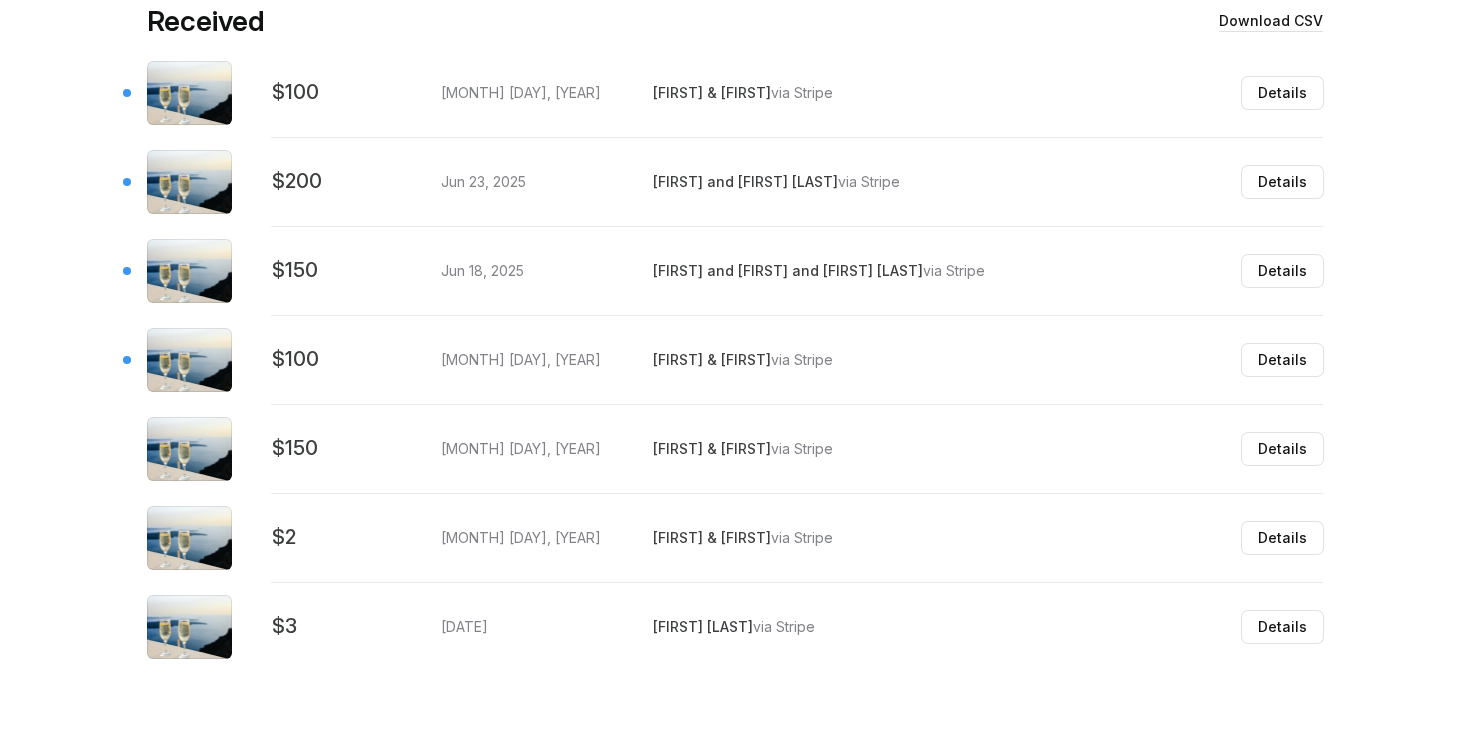 click on "via Stripe" at bounding box center (802, 92) 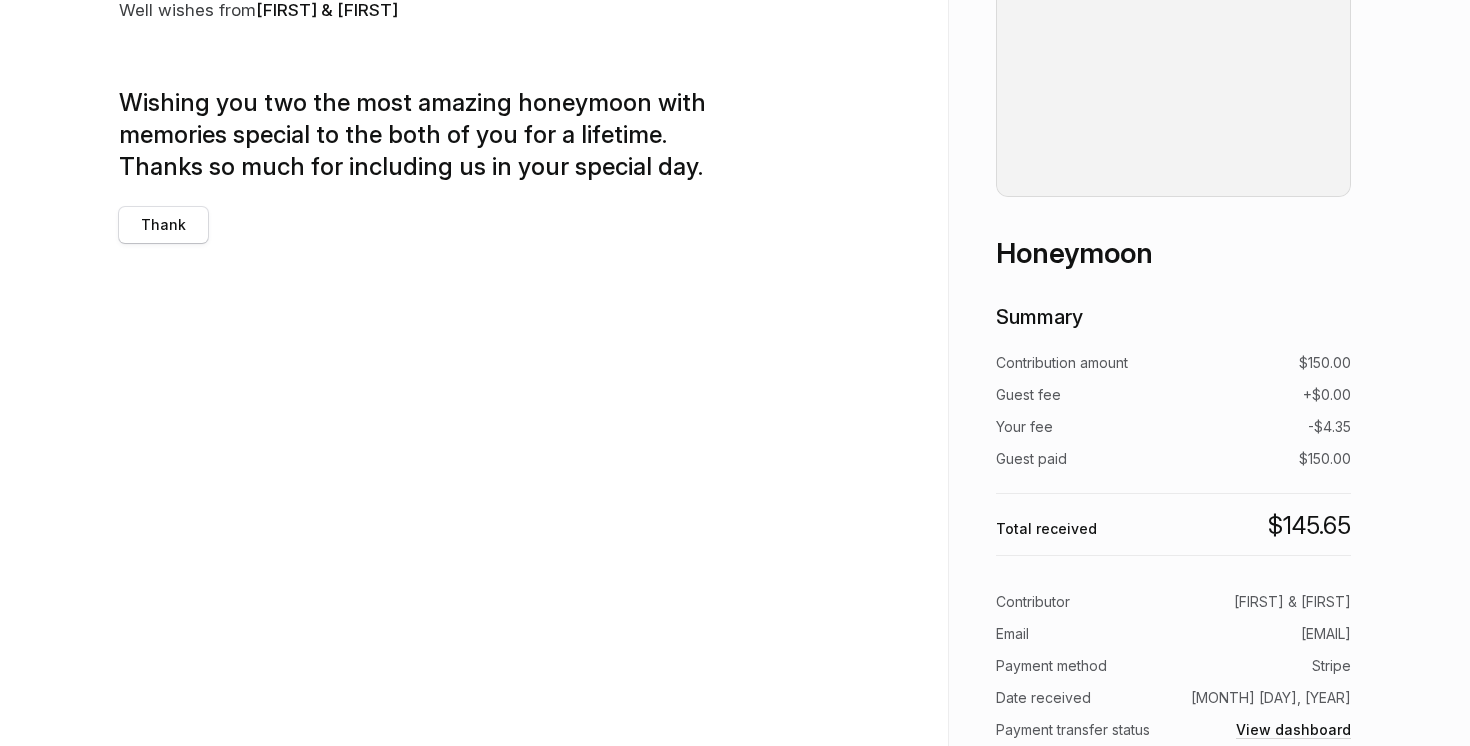 scroll, scrollTop: 253, scrollLeft: 0, axis: vertical 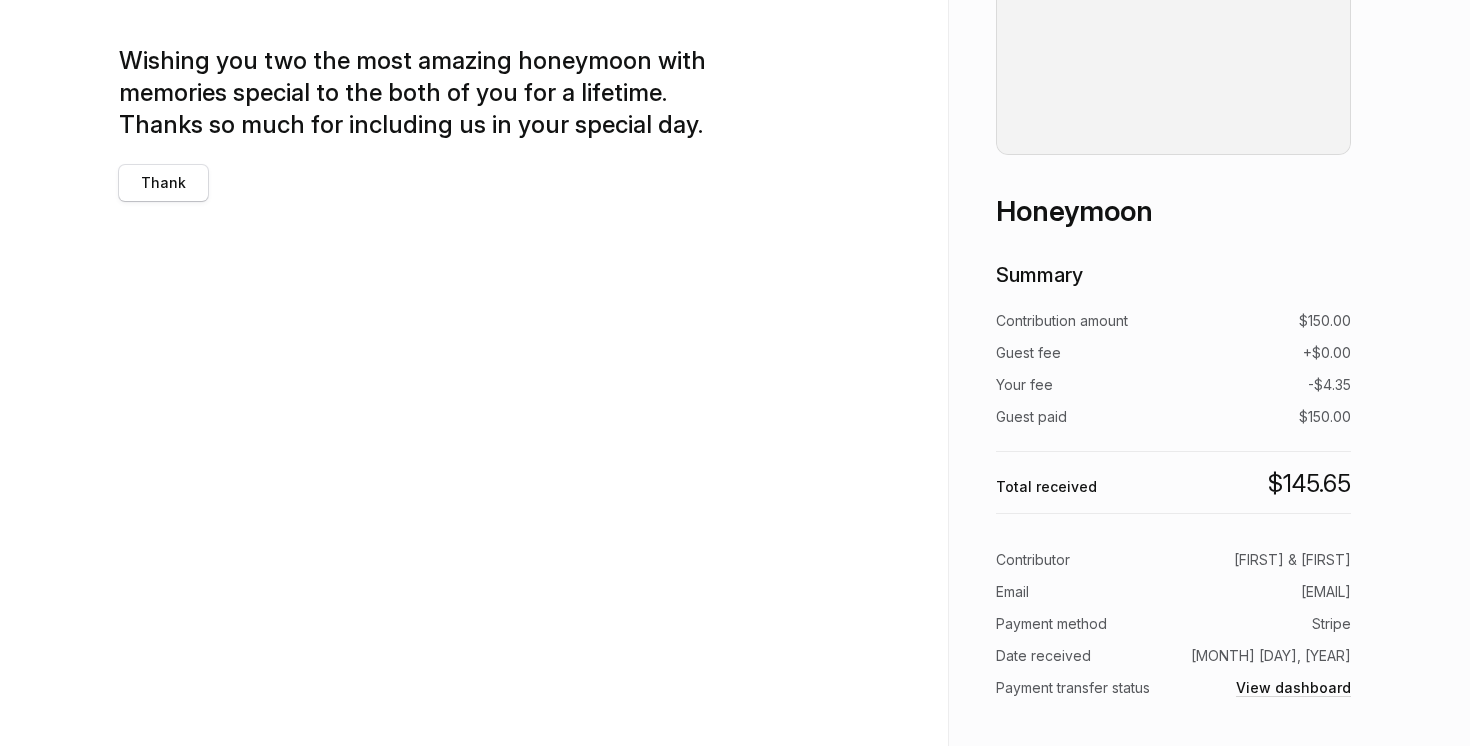 click on "Stripe" at bounding box center [1292, 560] 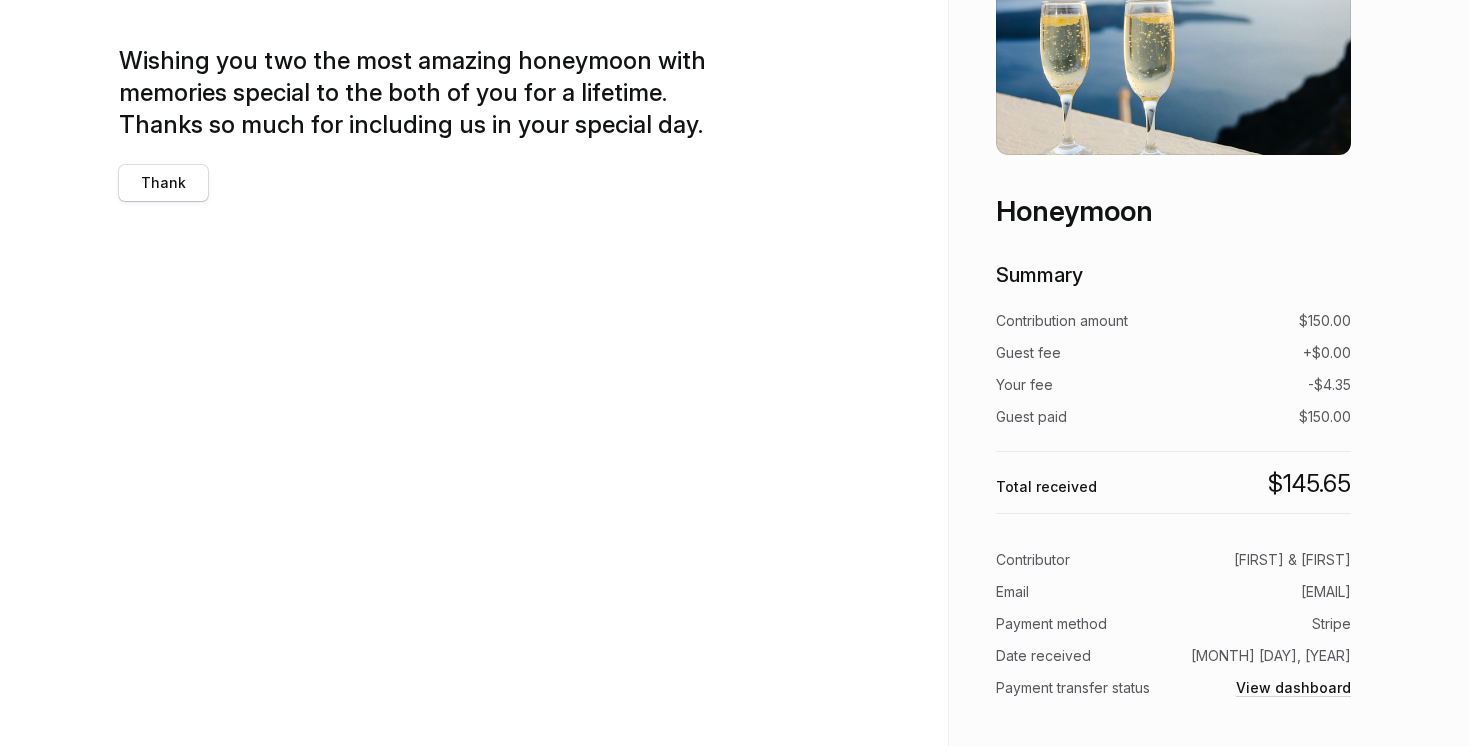scroll, scrollTop: 0, scrollLeft: 0, axis: both 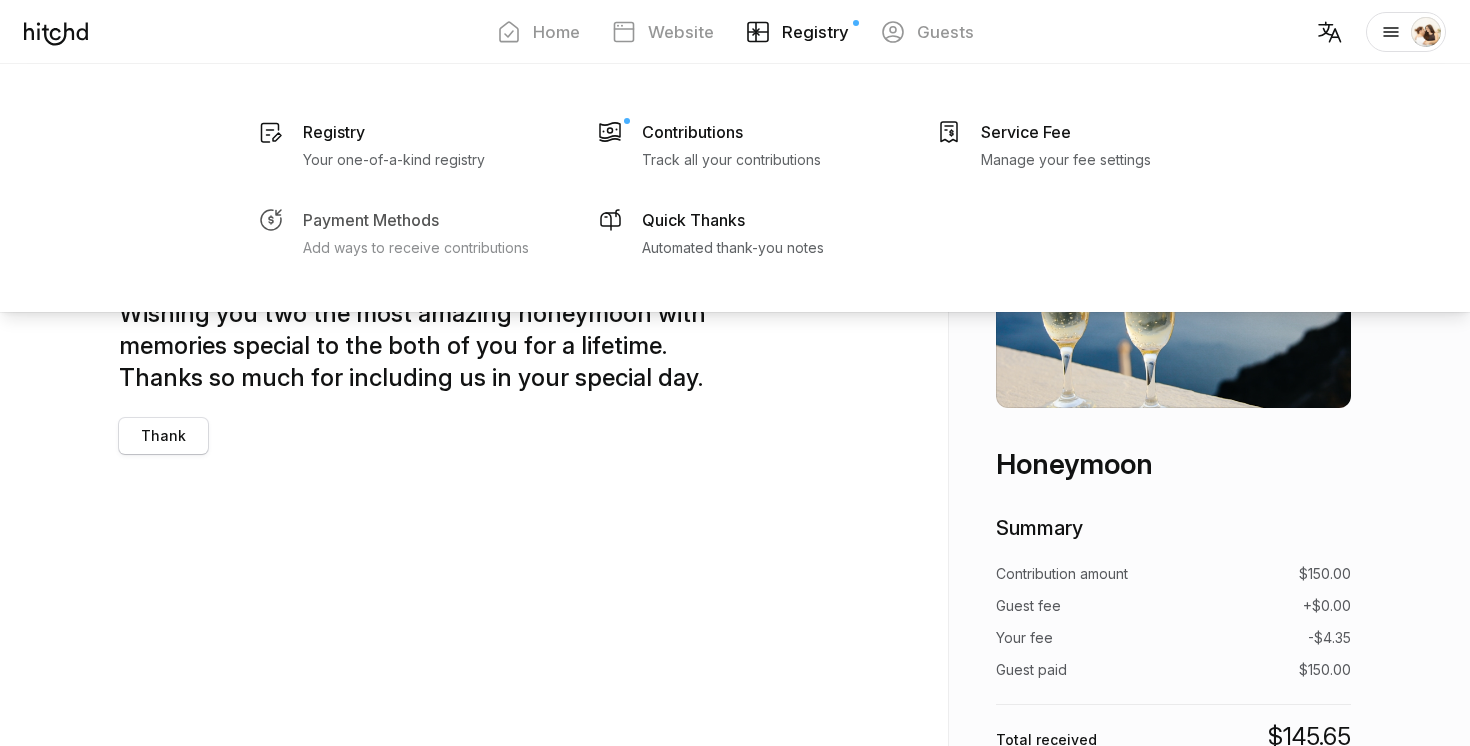 click on "Payment Methods
Add ways to receive contributions" at bounding box center [394, 144] 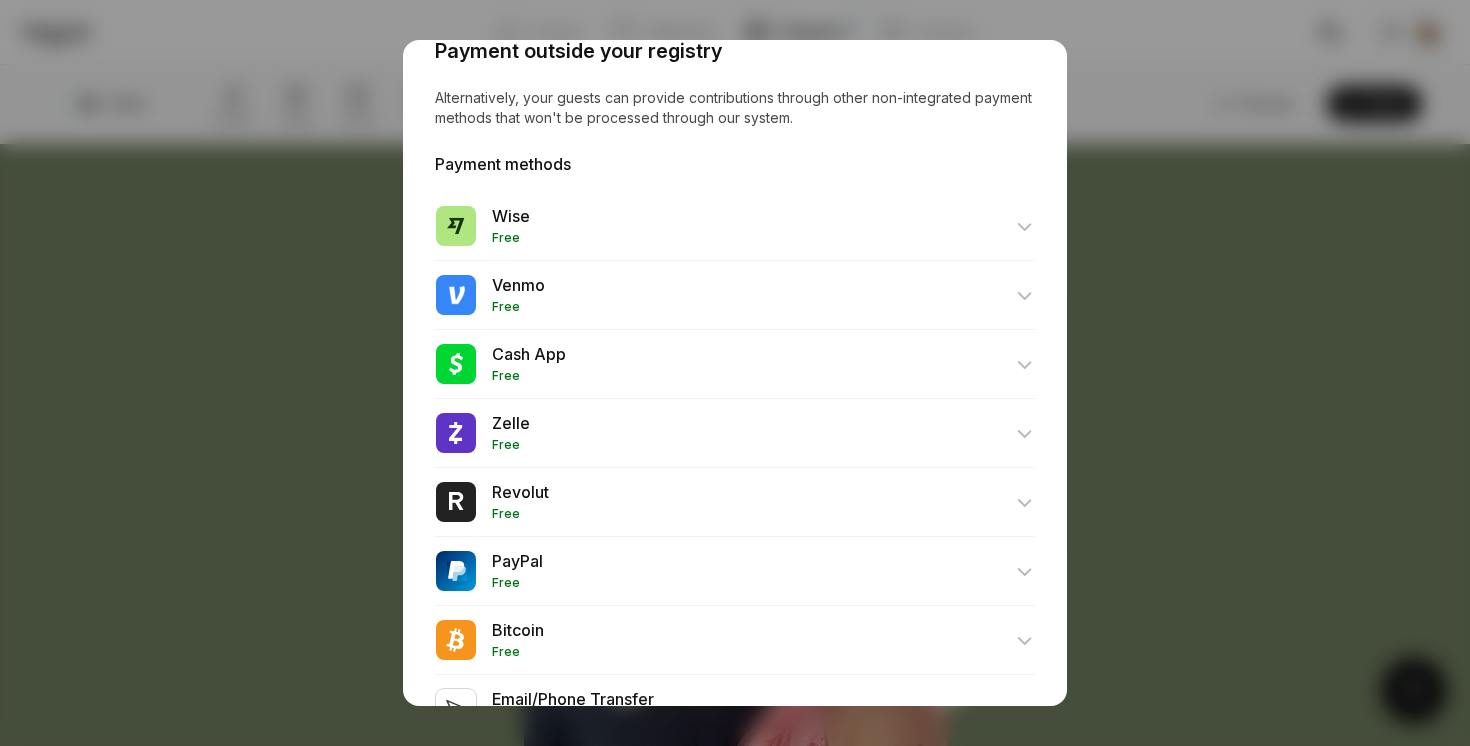 scroll, scrollTop: 0, scrollLeft: 0, axis: both 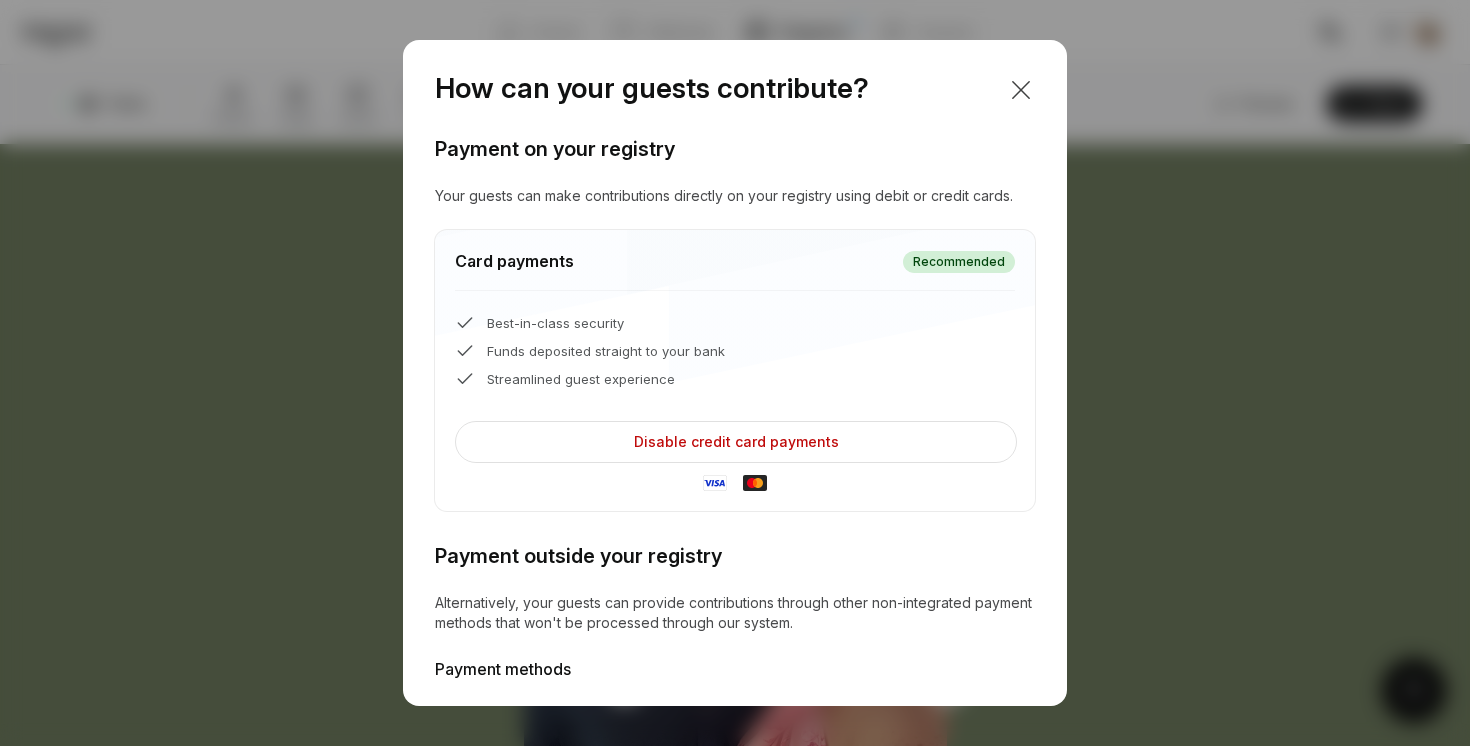 click at bounding box center (1021, 90) 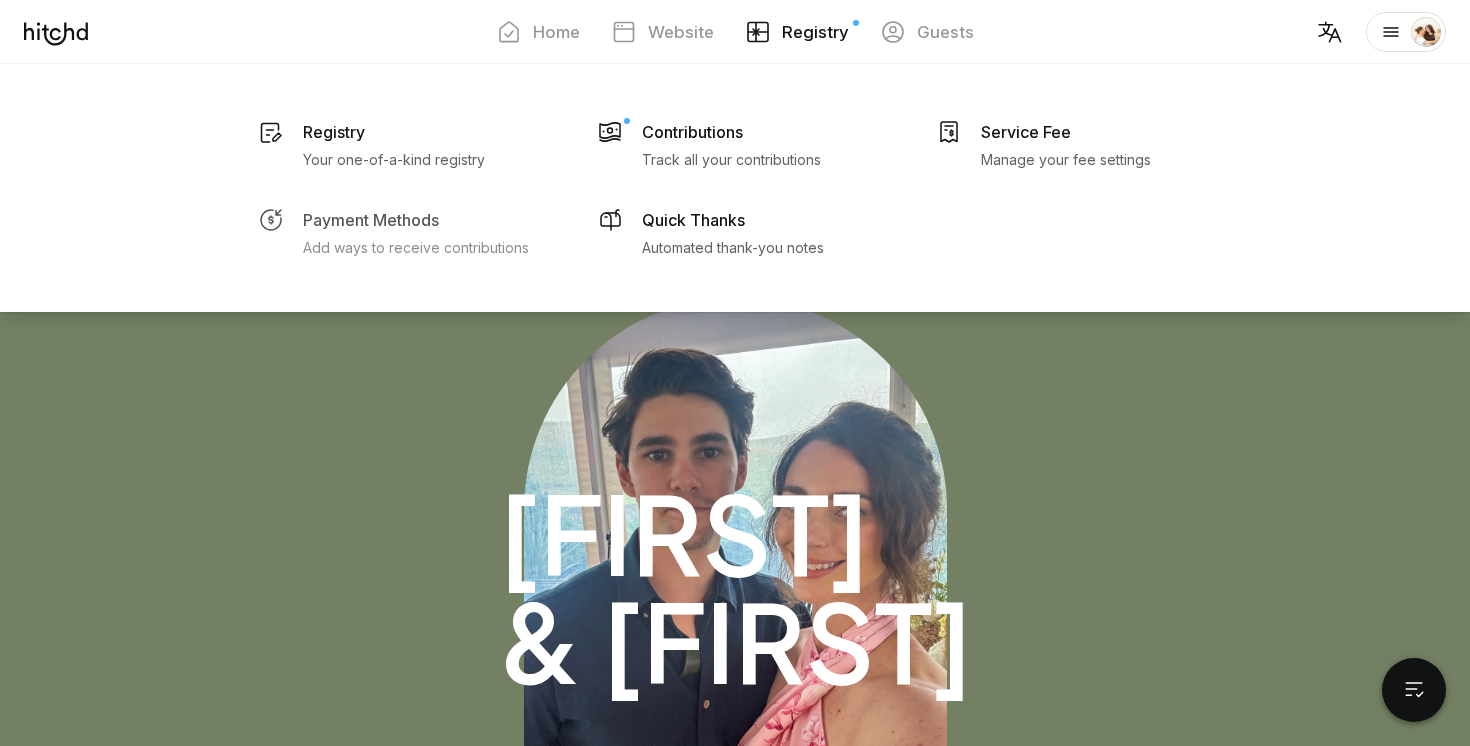click on "Payment Methods
Add ways to receive contributions" at bounding box center (394, 144) 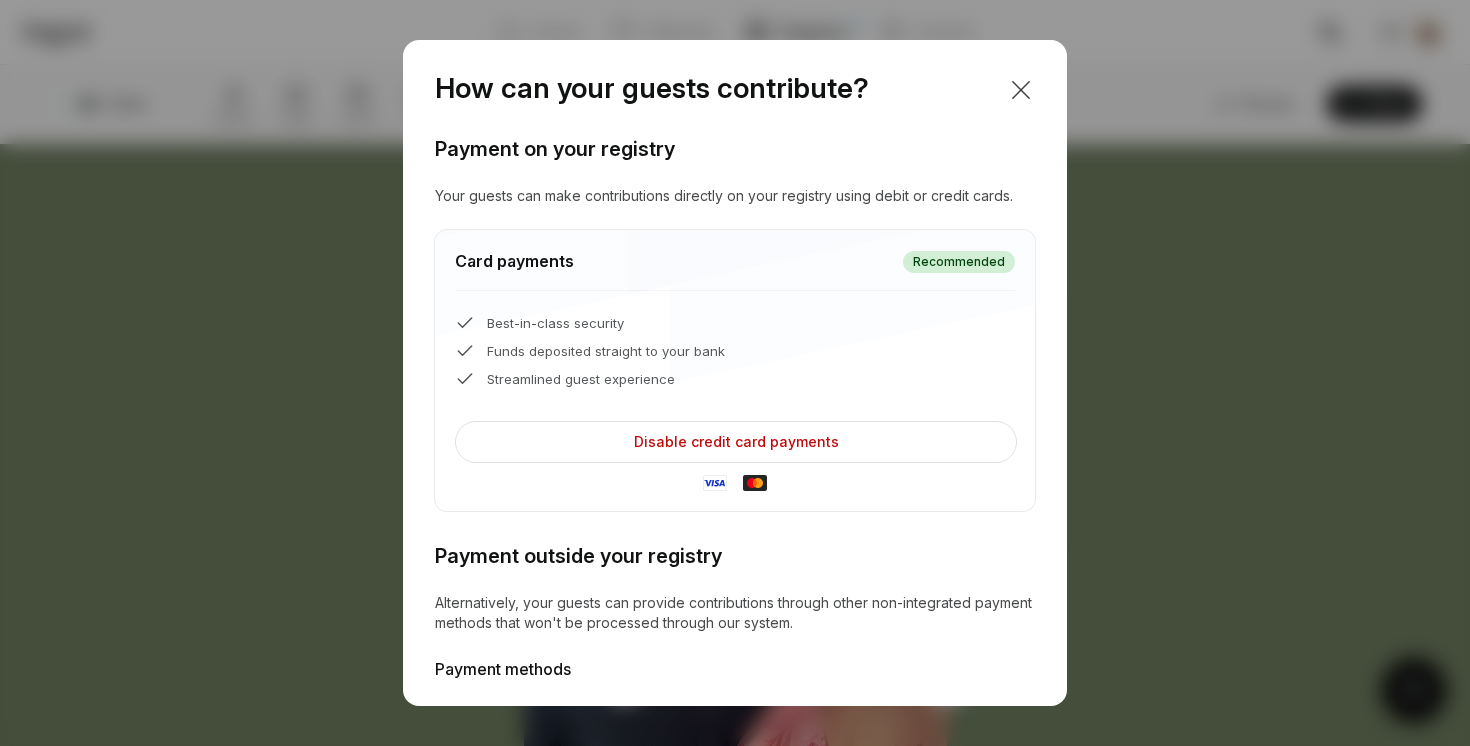 click at bounding box center [1021, 90] 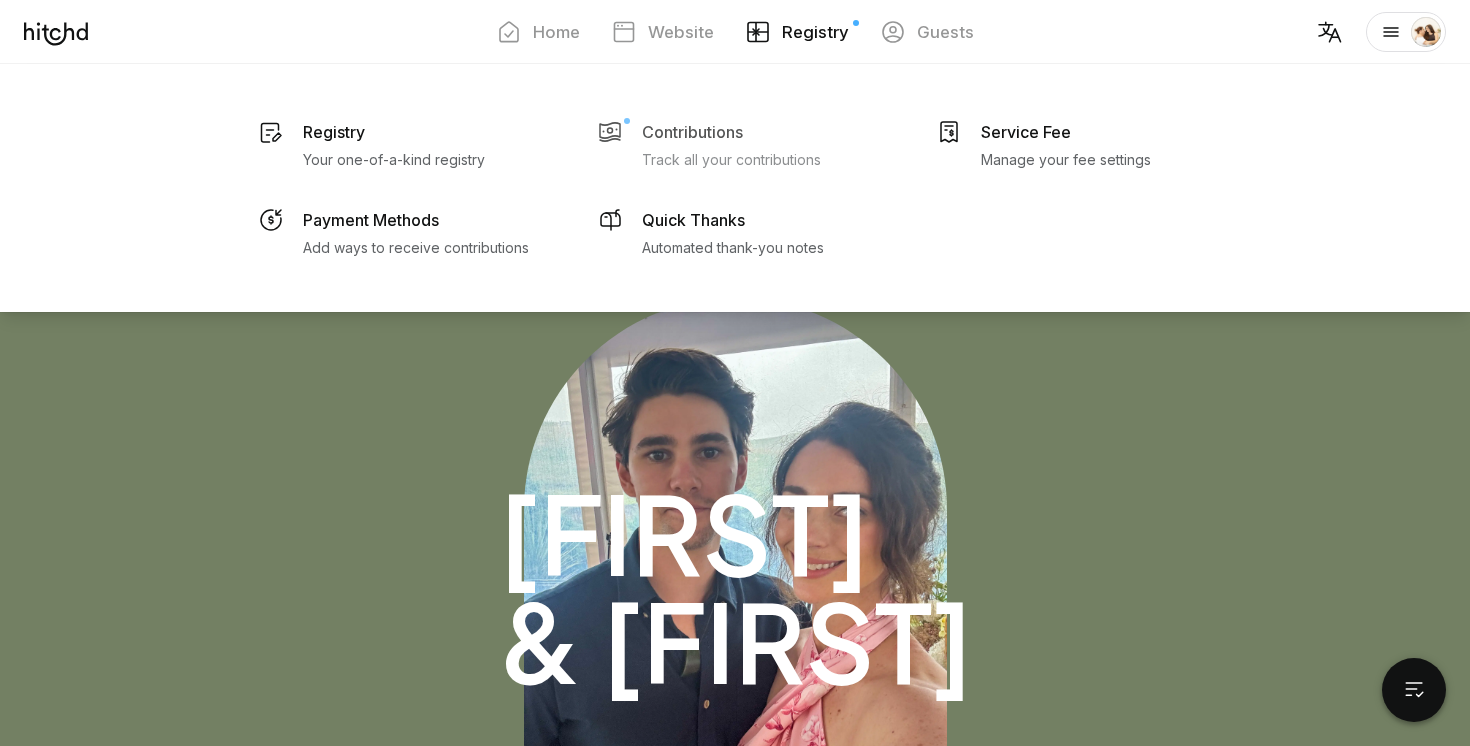 click on "Track all your contributions" at bounding box center (394, 160) 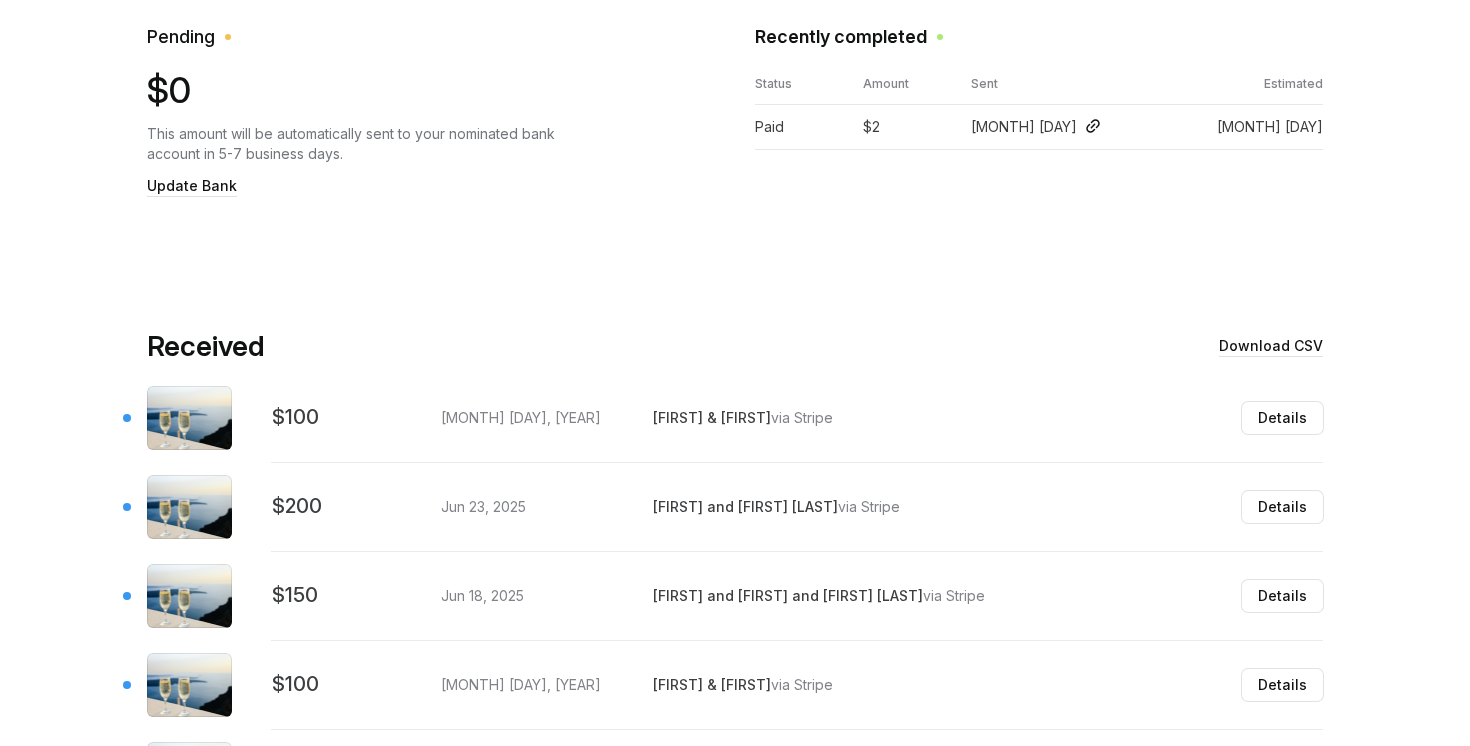 scroll, scrollTop: 594, scrollLeft: 0, axis: vertical 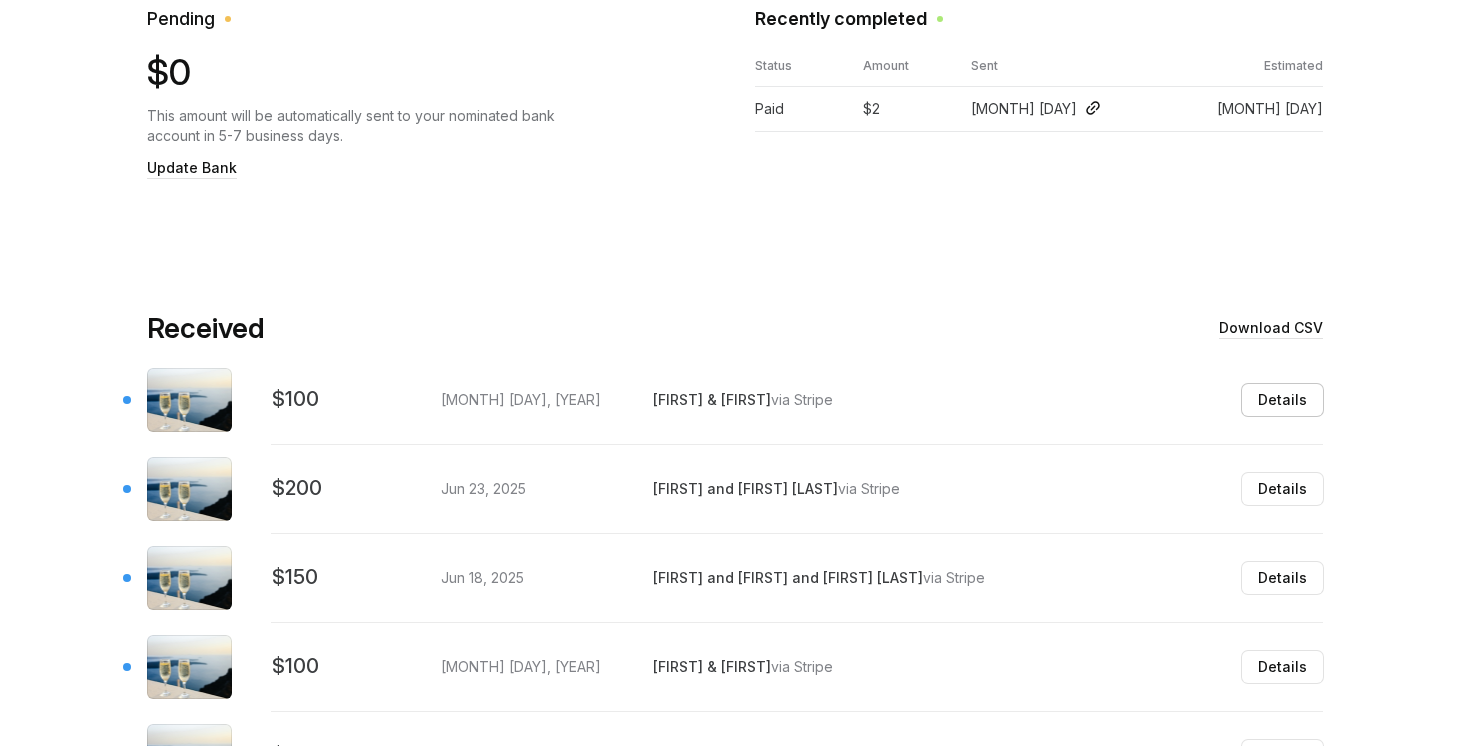 click on "Details" at bounding box center (1282, 400) 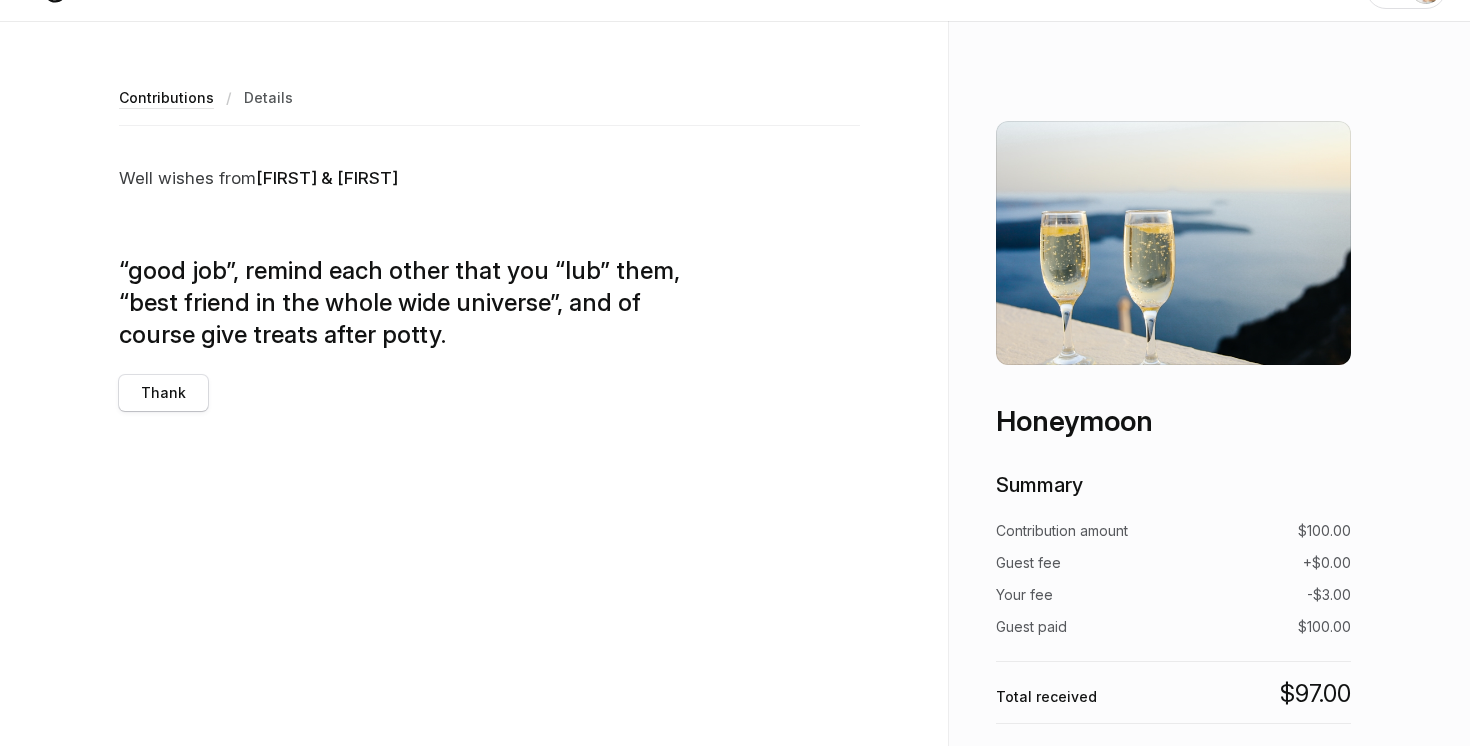 scroll, scrollTop: 0, scrollLeft: 0, axis: both 